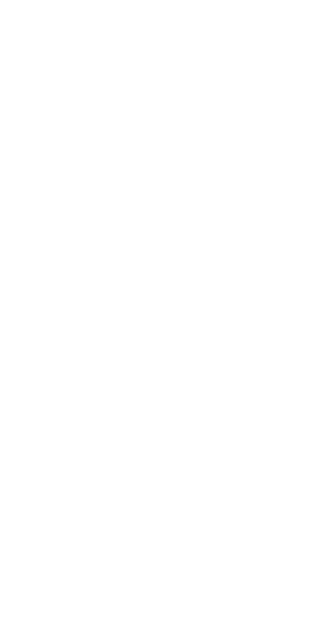 scroll, scrollTop: 0, scrollLeft: 0, axis: both 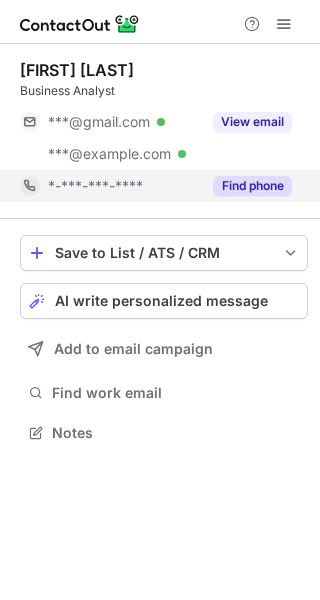 click on "Find phone" at bounding box center [252, 186] 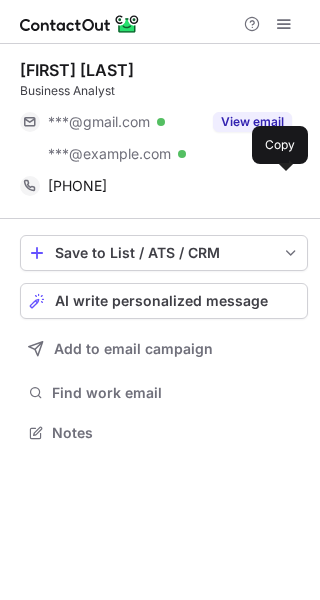 click on "+16474272767" at bounding box center [170, 186] 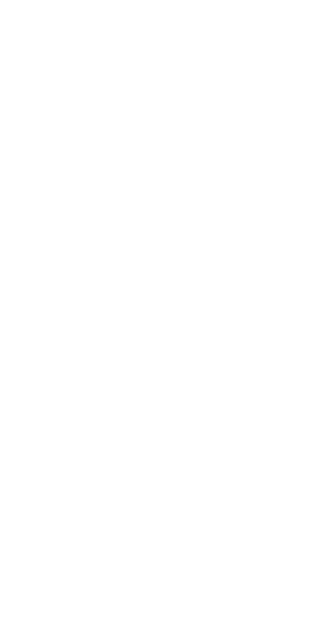 scroll, scrollTop: 0, scrollLeft: 0, axis: both 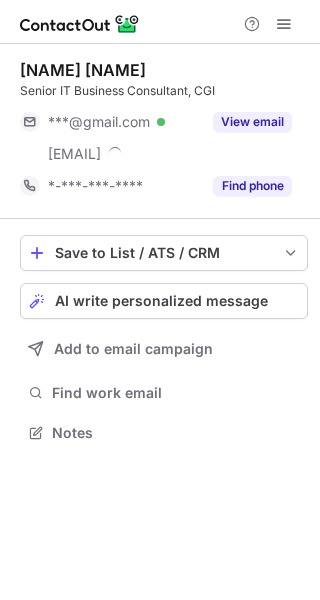 click on "Find phone" at bounding box center (246, 186) 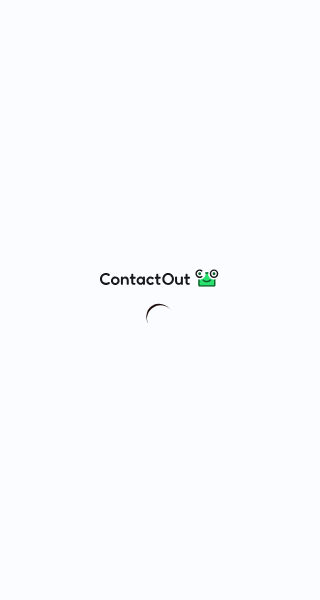 scroll, scrollTop: 0, scrollLeft: 0, axis: both 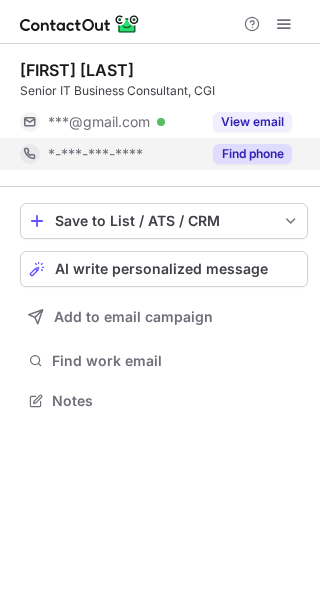 click on "Find phone" at bounding box center [246, 154] 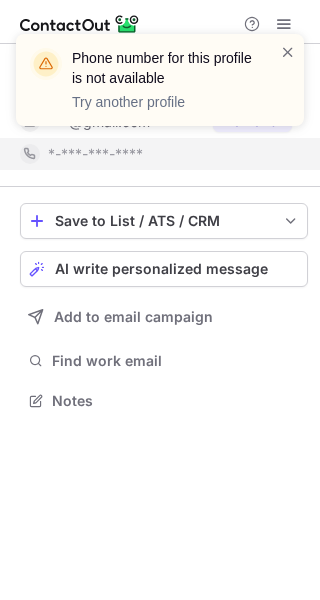 click at bounding box center (288, 80) 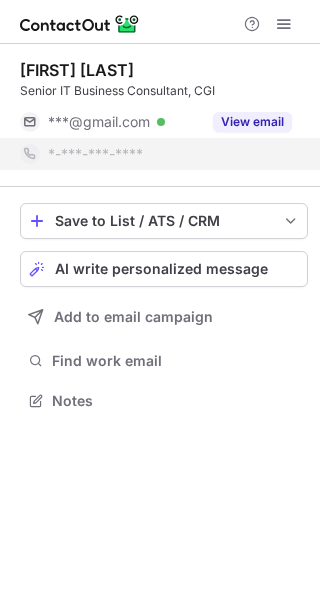 click at bounding box center (288, 52) 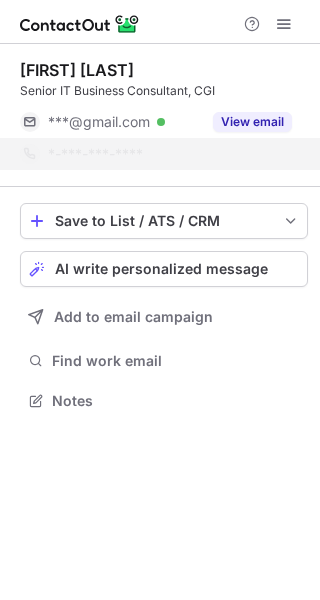 click on "Phone number for this profile is not available Try another profile" at bounding box center (160, 88) 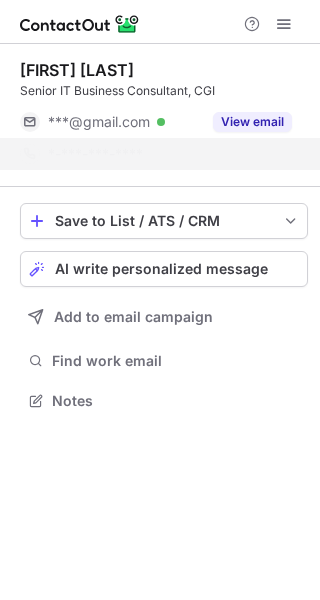 click on "View email" at bounding box center (252, 122) 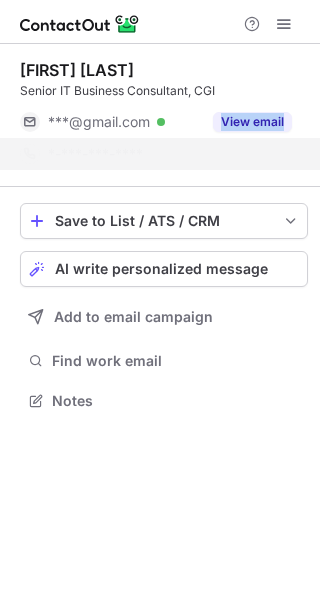 click on "***@gmail.com Verified" at bounding box center (124, 122) 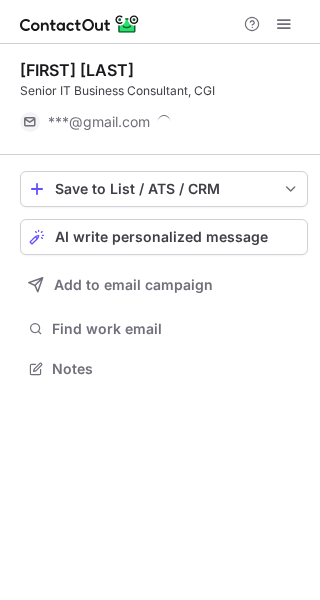 scroll, scrollTop: 354, scrollLeft: 320, axis: both 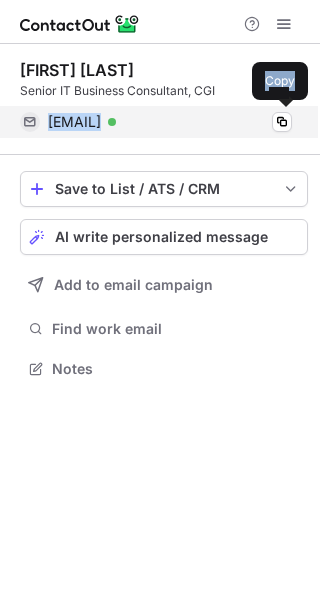 click on "caitmatthew@gmail.com Verified Copy" at bounding box center [156, 122] 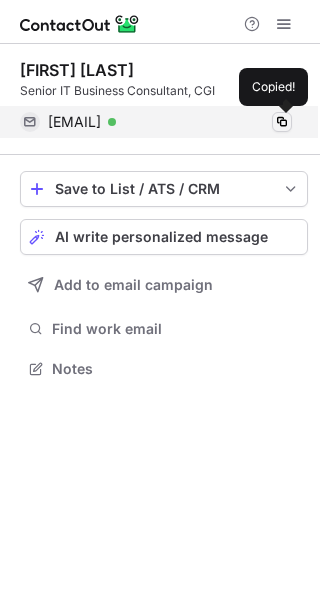 click at bounding box center (282, 122) 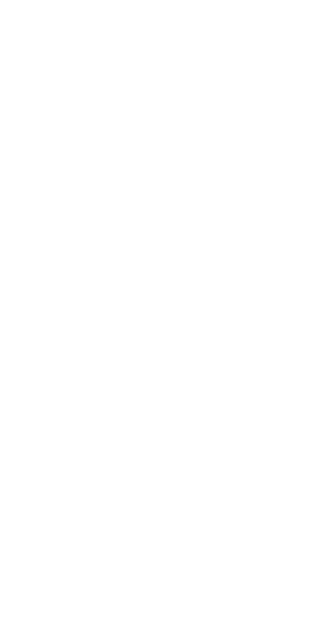 scroll, scrollTop: 0, scrollLeft: 0, axis: both 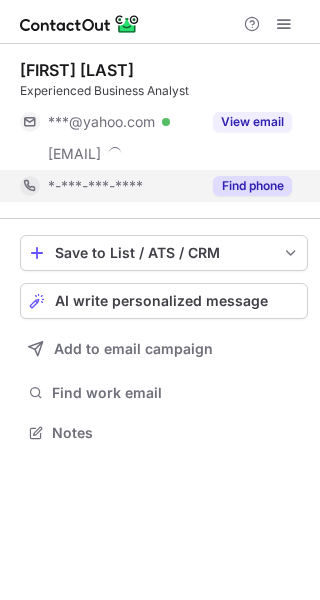 click on "Find phone" at bounding box center (246, 186) 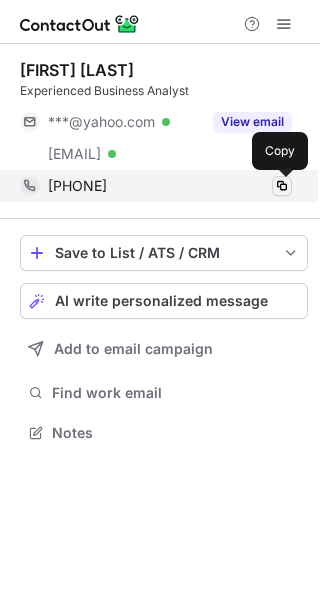 click at bounding box center (282, 186) 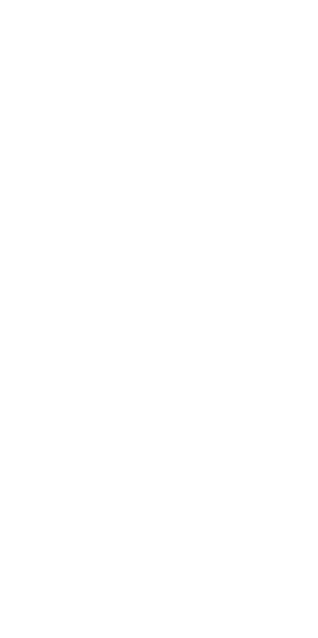 scroll, scrollTop: 0, scrollLeft: 0, axis: both 